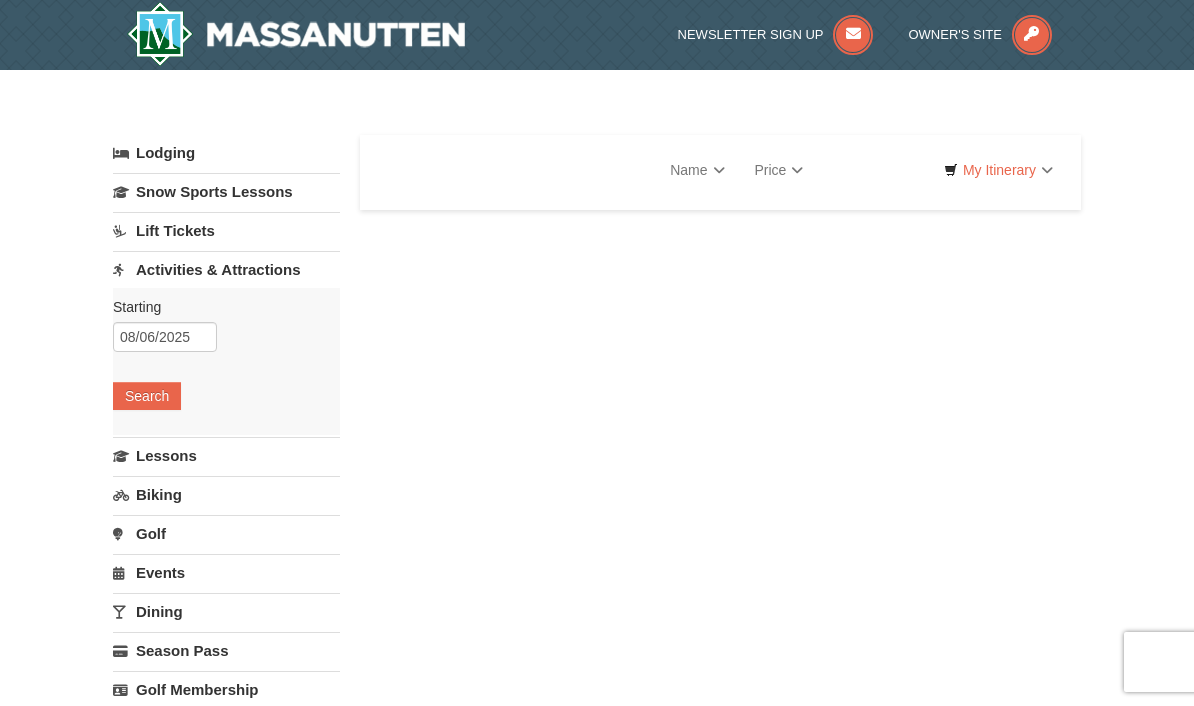 scroll, scrollTop: 0, scrollLeft: 0, axis: both 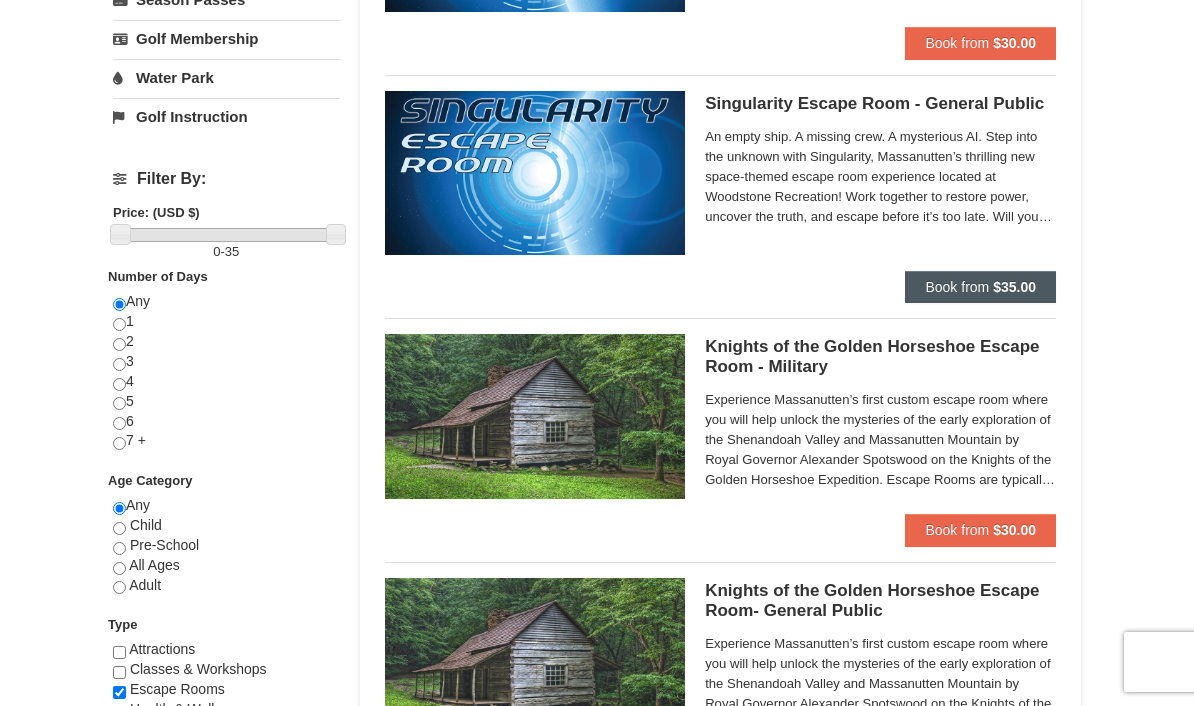 click on "Book from" at bounding box center (957, 287) 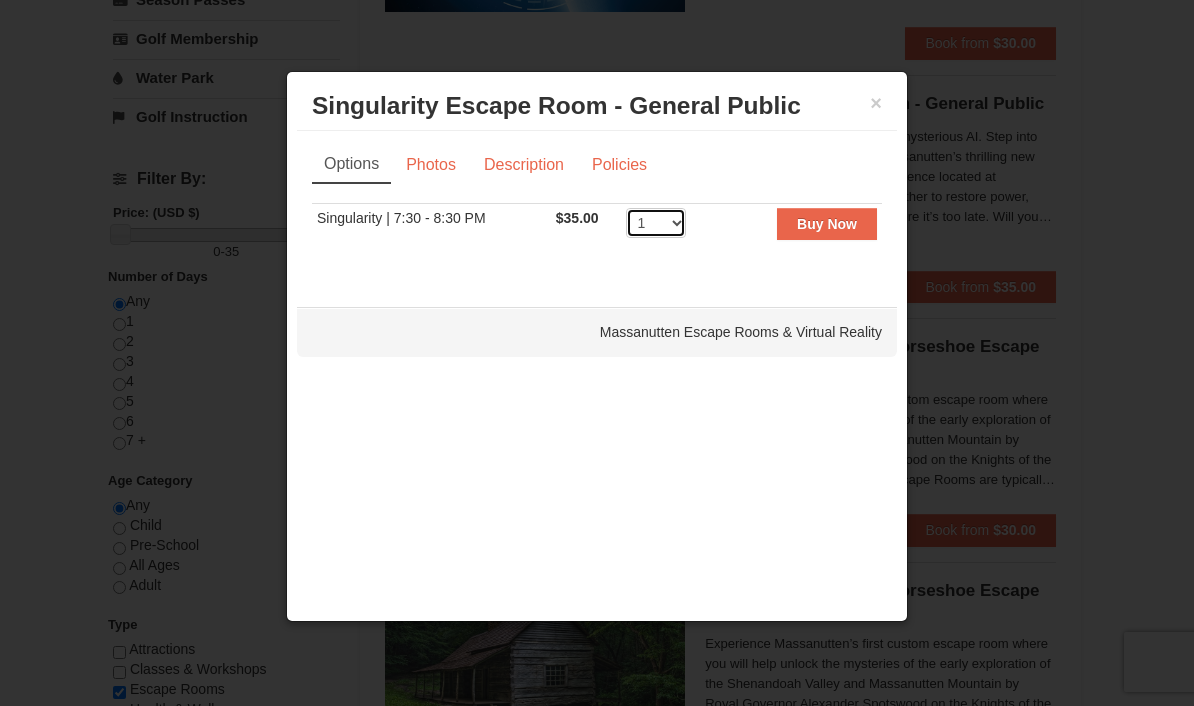 click on "1
2
3
4
5
6
7
8" at bounding box center (656, 223) 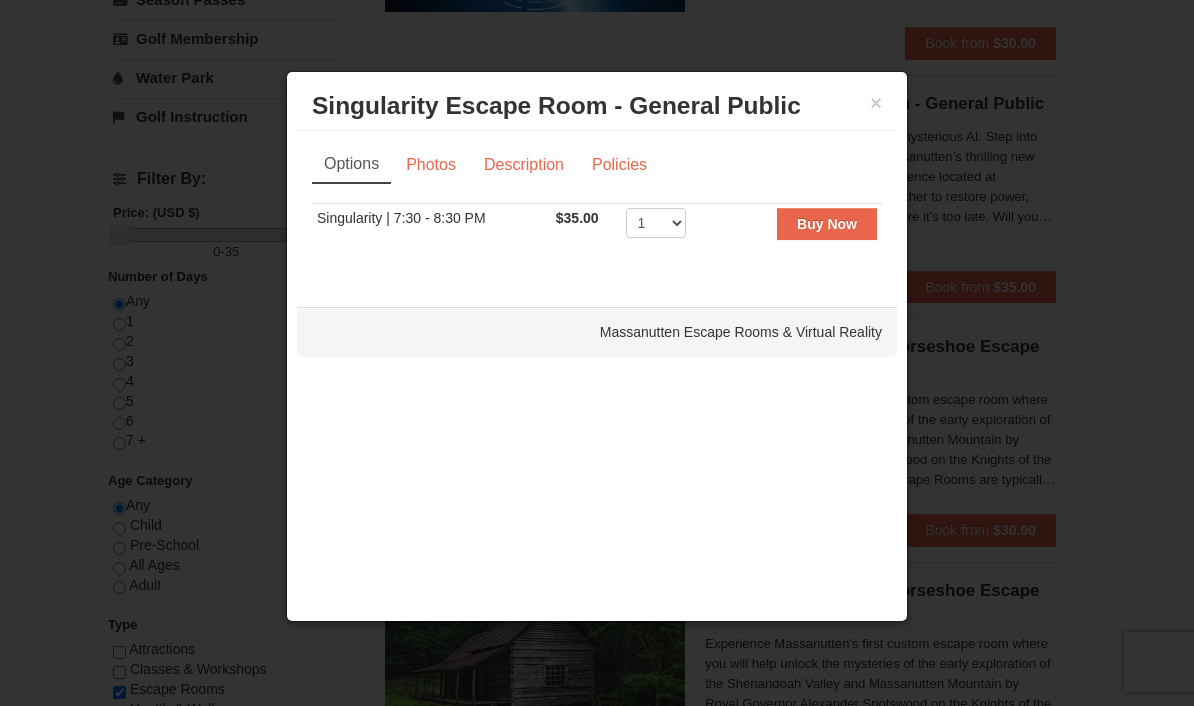 drag, startPoint x: 668, startPoint y: 219, endPoint x: 1063, endPoint y: 194, distance: 395.79034 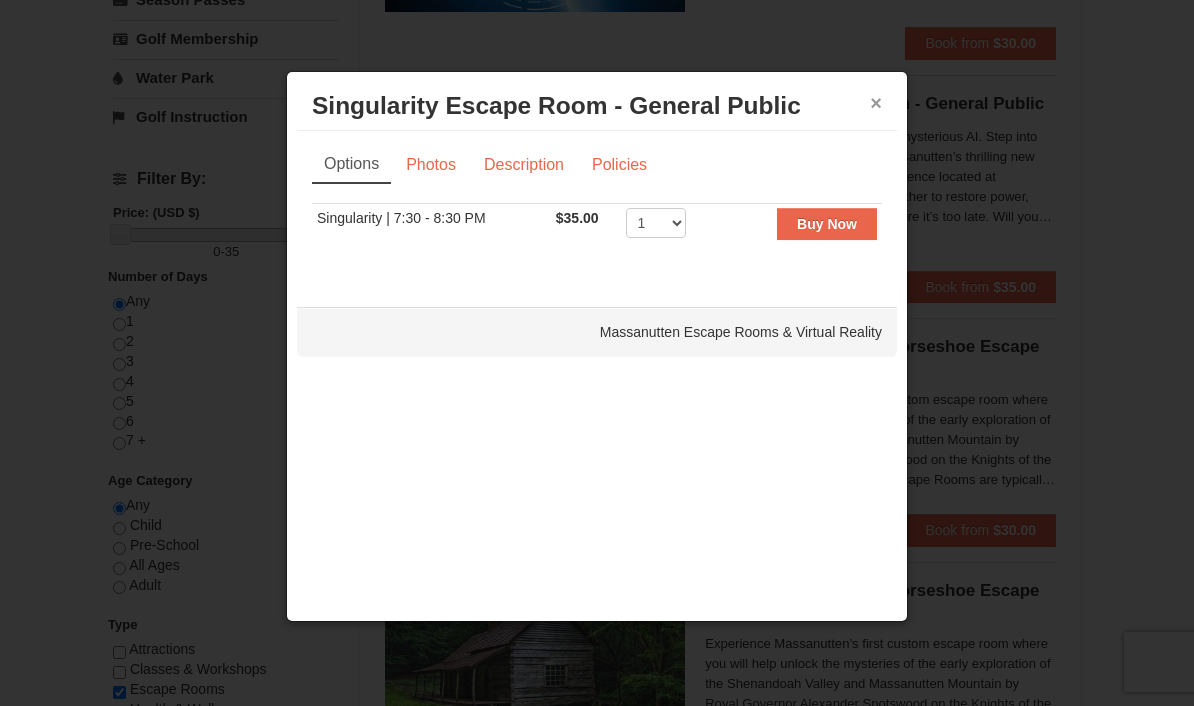 click on "×" at bounding box center [876, 103] 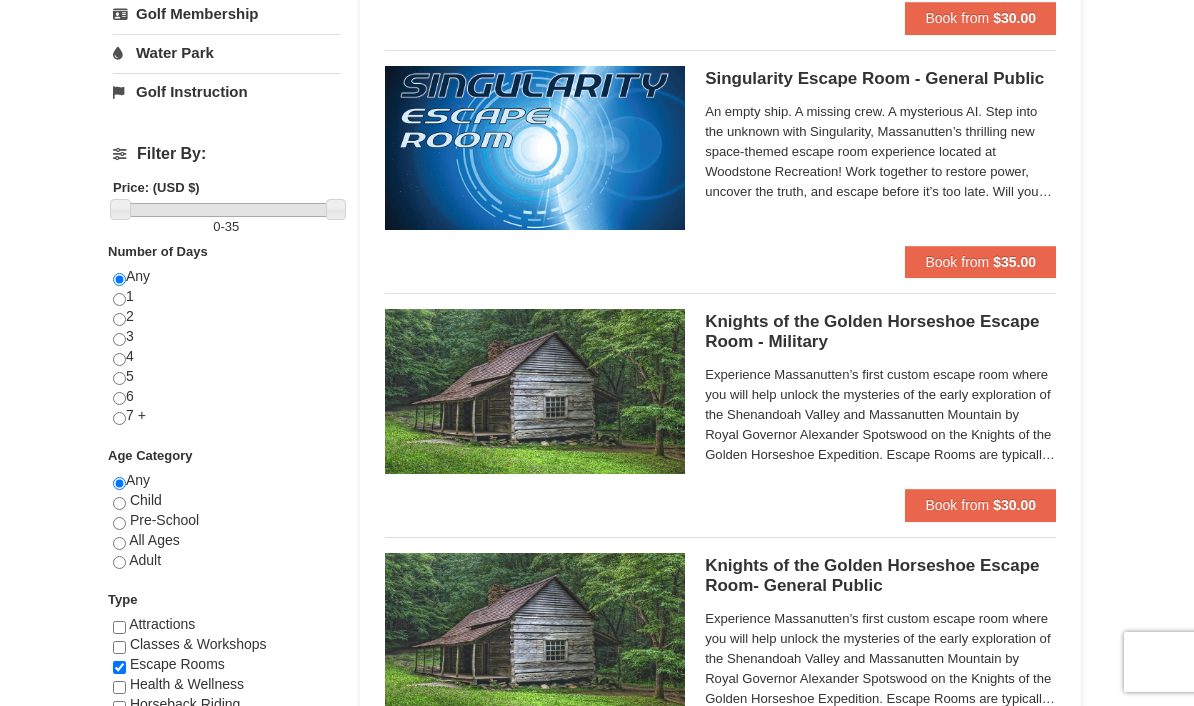 scroll, scrollTop: 639, scrollLeft: 0, axis: vertical 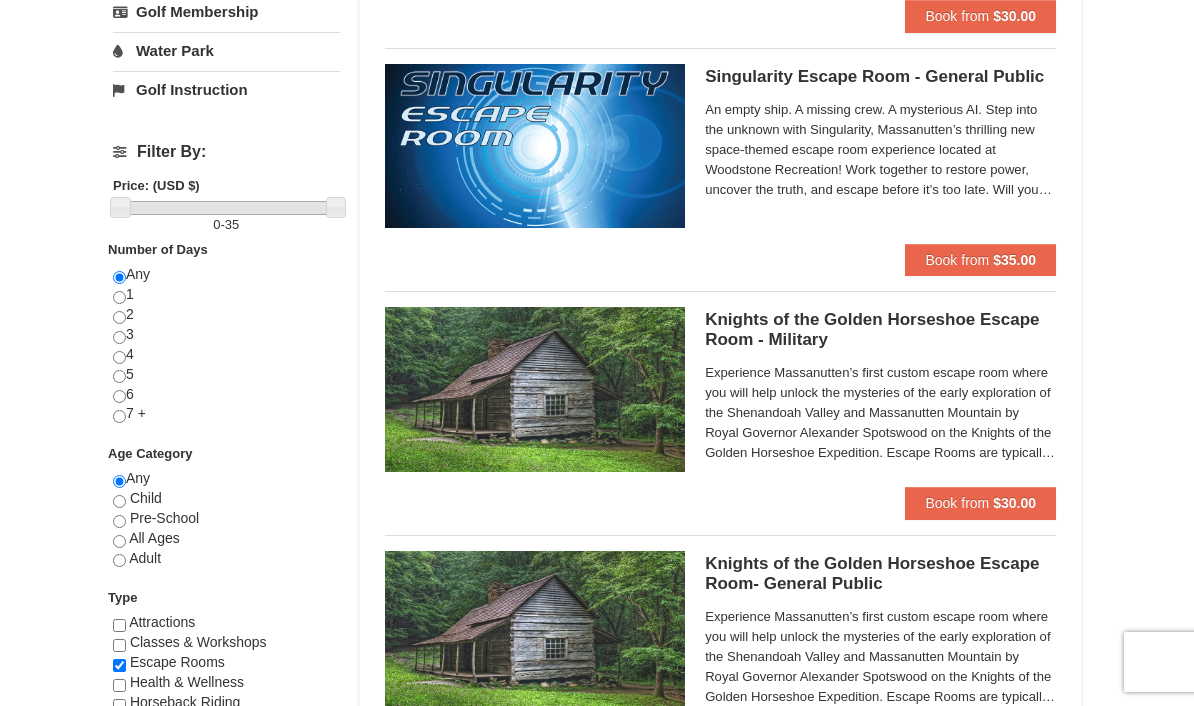 click on "Book from" at bounding box center [957, 747] 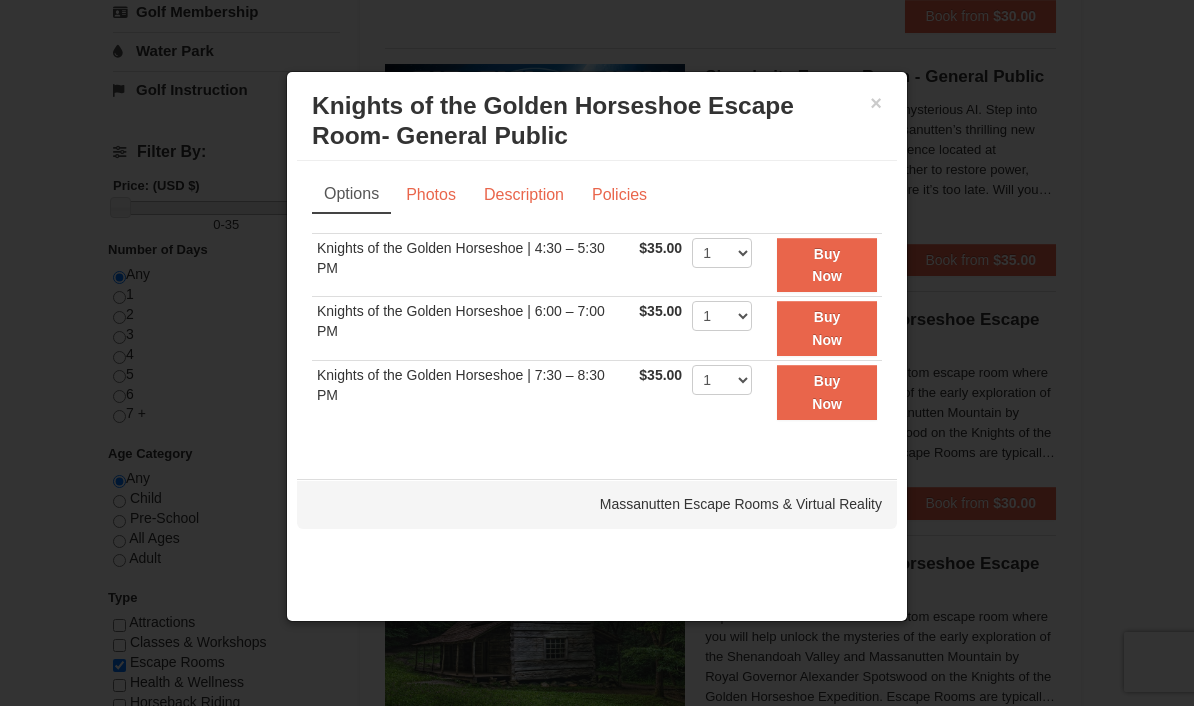 click at bounding box center (597, 353) 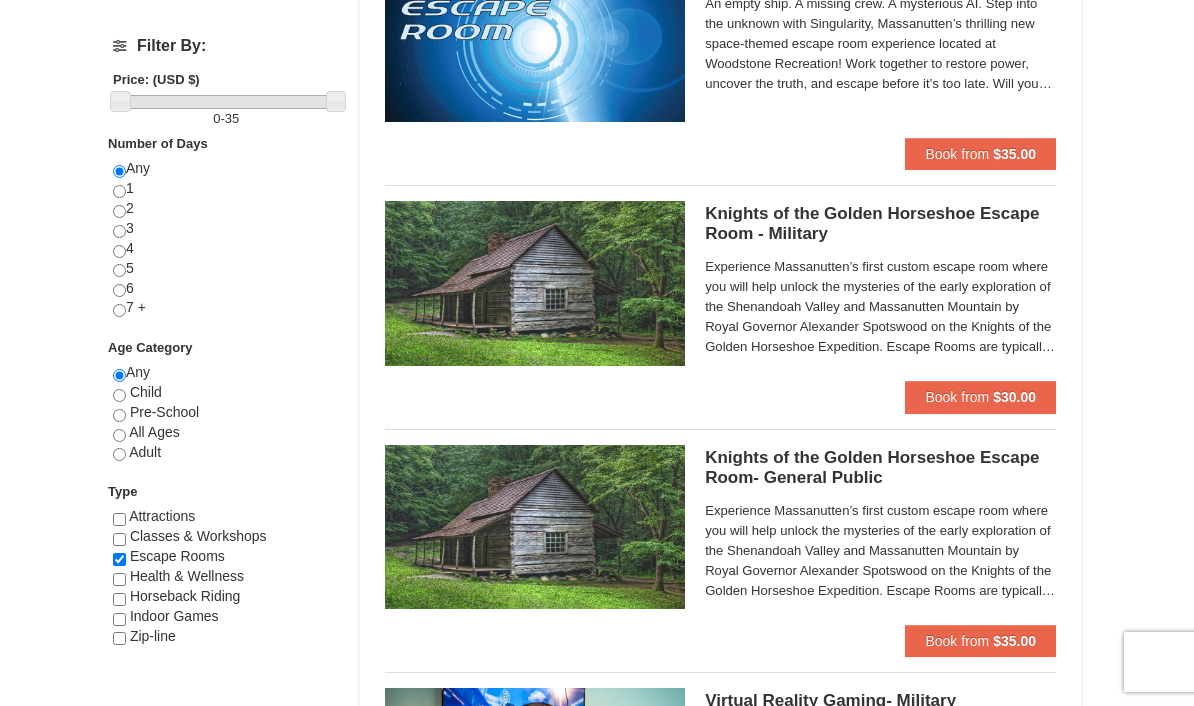 scroll, scrollTop: 740, scrollLeft: 0, axis: vertical 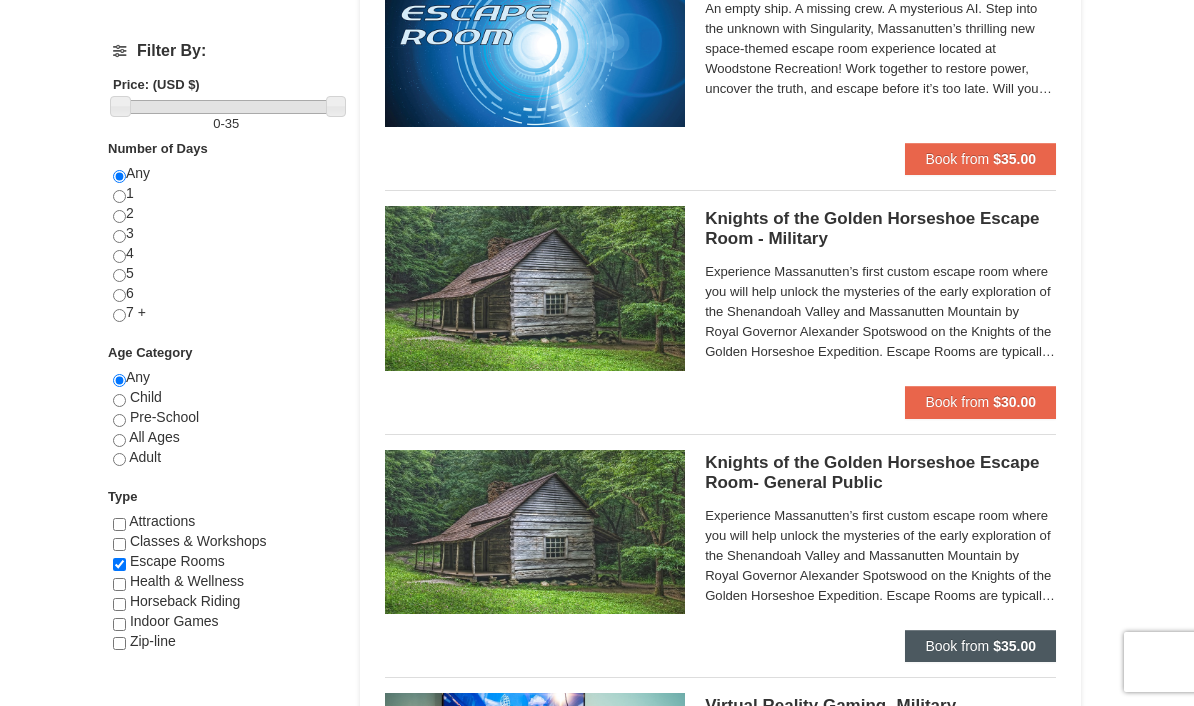 click on "Book from   $35.00" at bounding box center (980, 646) 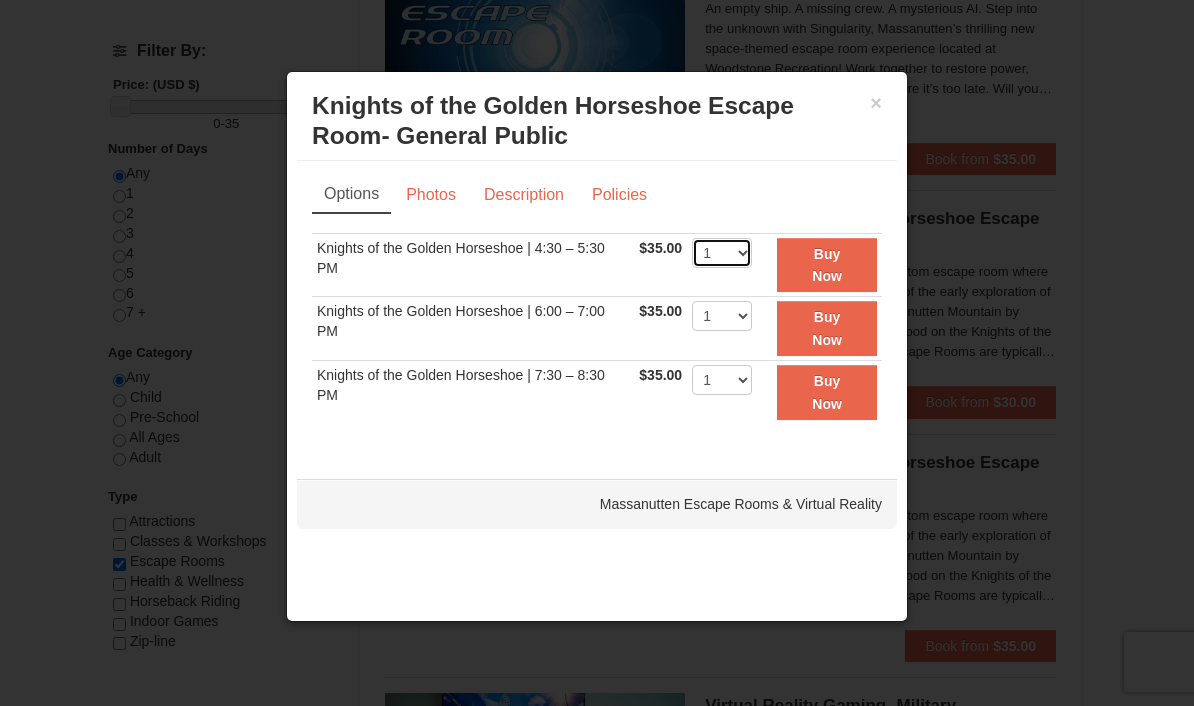 click on "1
2
3
4
5
6
7
8" at bounding box center (722, 253) 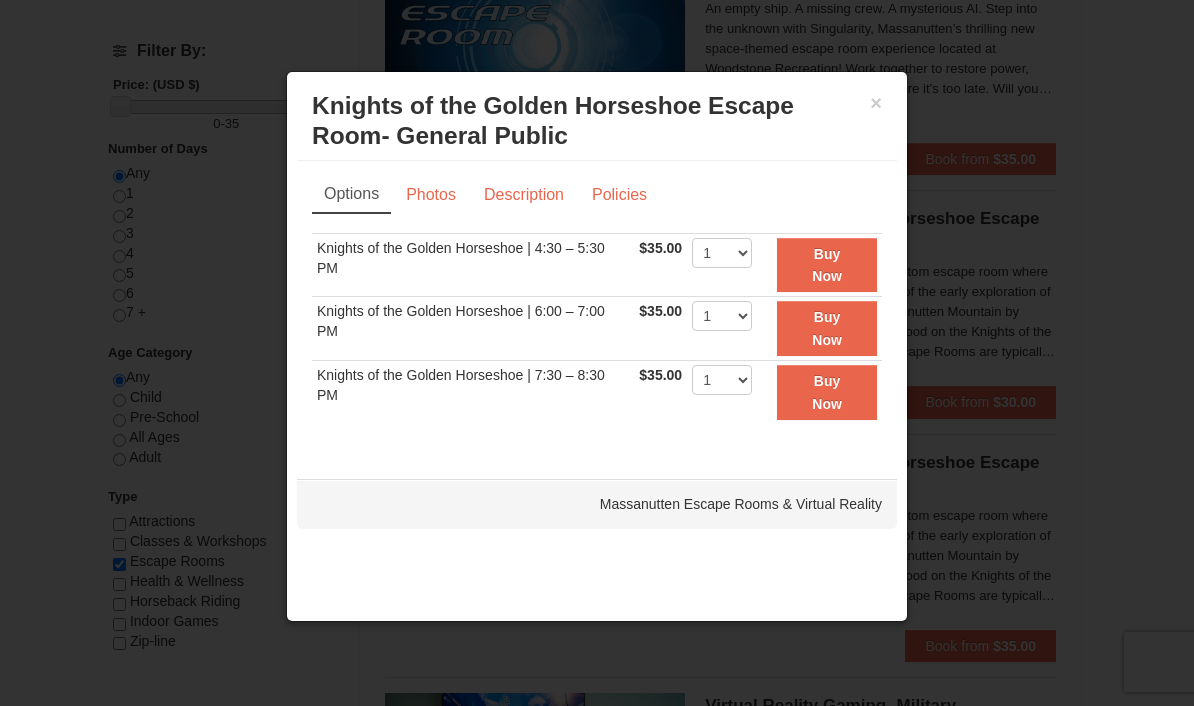 drag, startPoint x: 739, startPoint y: 259, endPoint x: 489, endPoint y: 408, distance: 291.03436 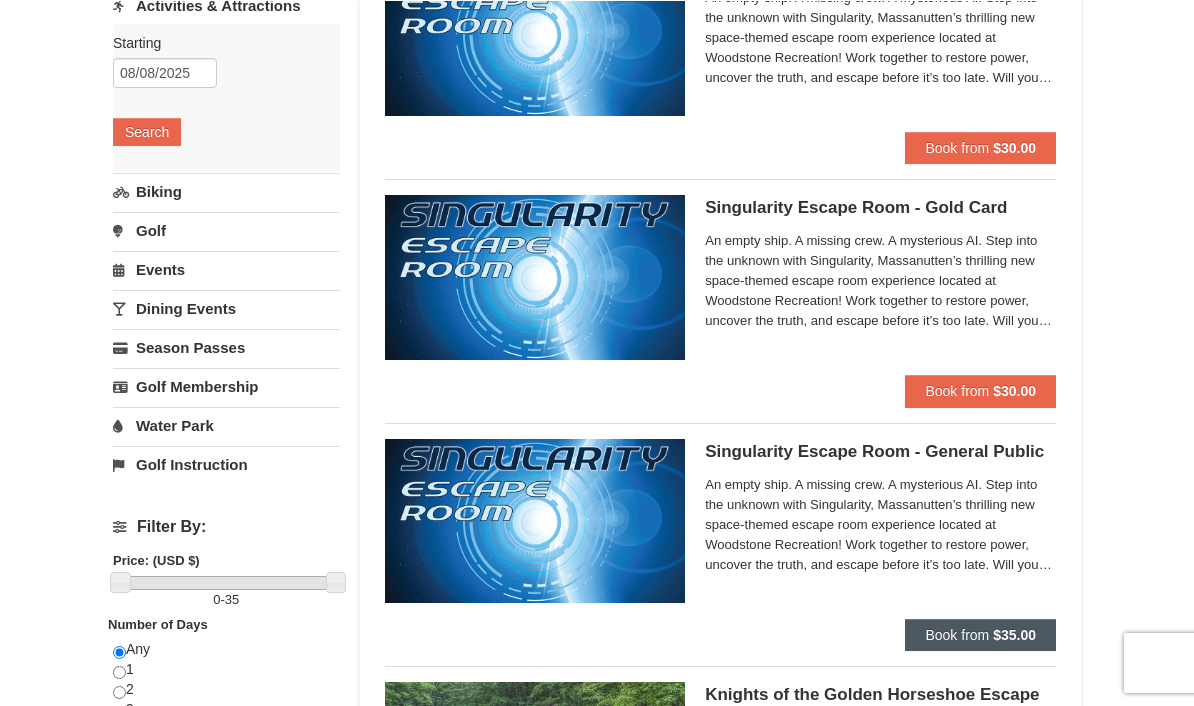click on "Book from   $35.00" at bounding box center (980, 634) 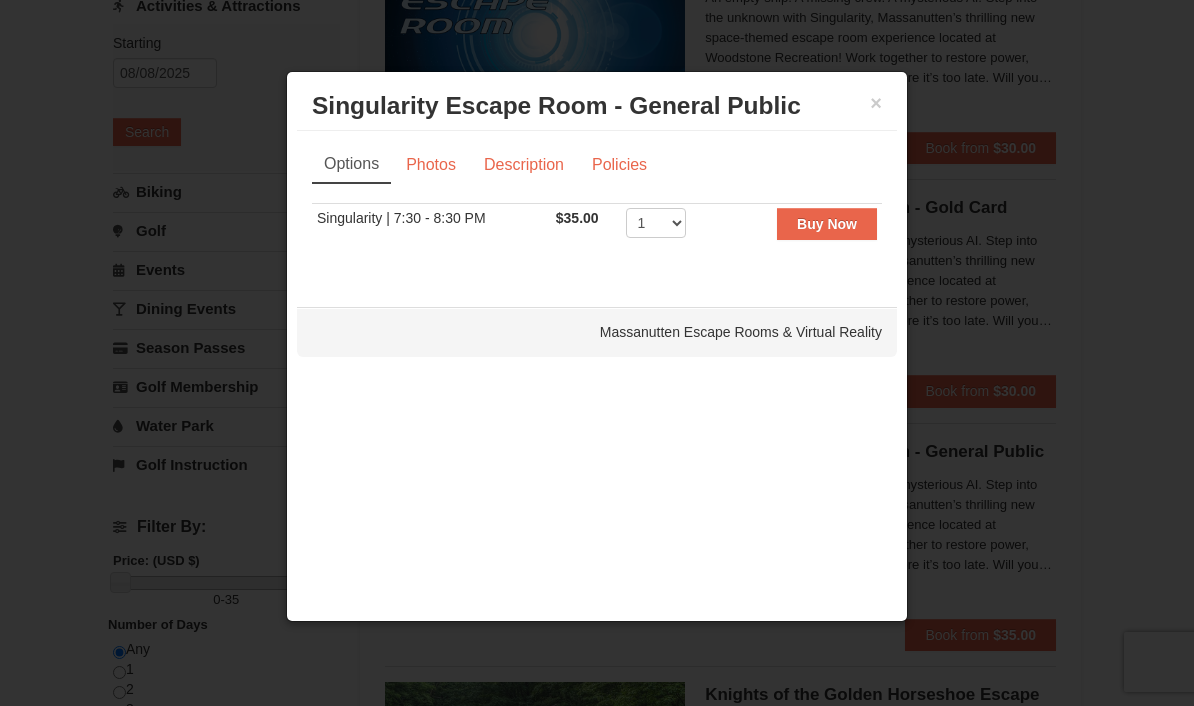 click at bounding box center [597, 353] 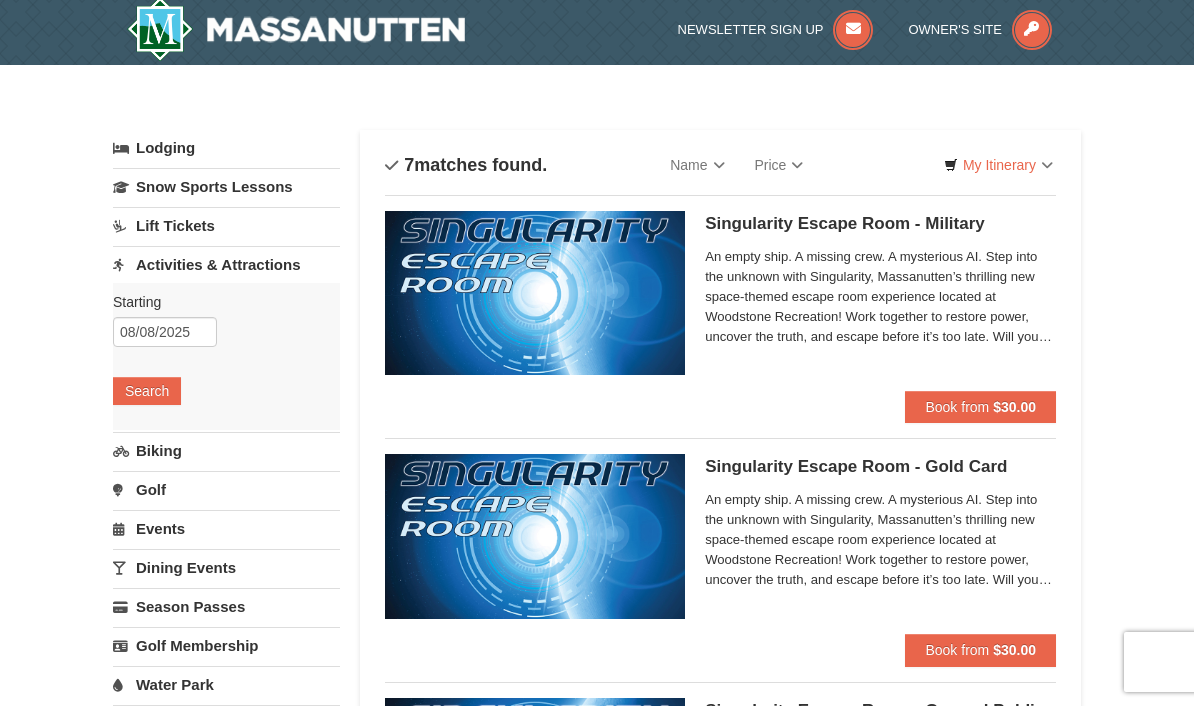 scroll, scrollTop: 32, scrollLeft: 0, axis: vertical 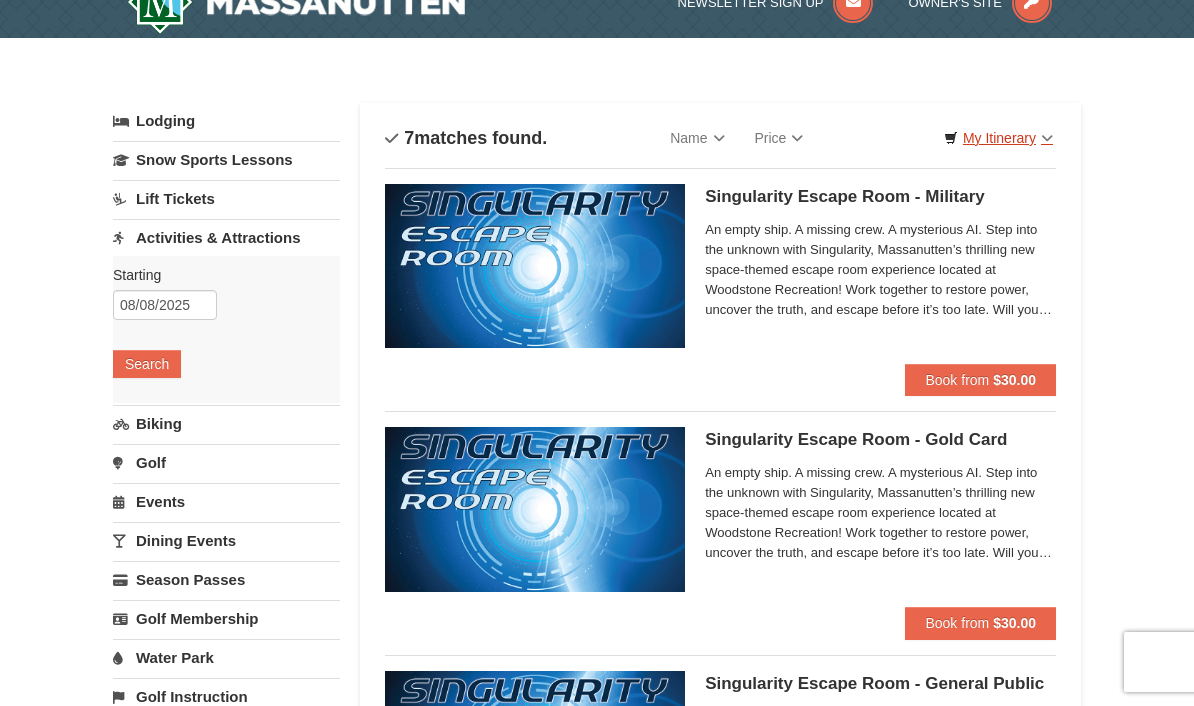 click on "My Itinerary" at bounding box center (998, 138) 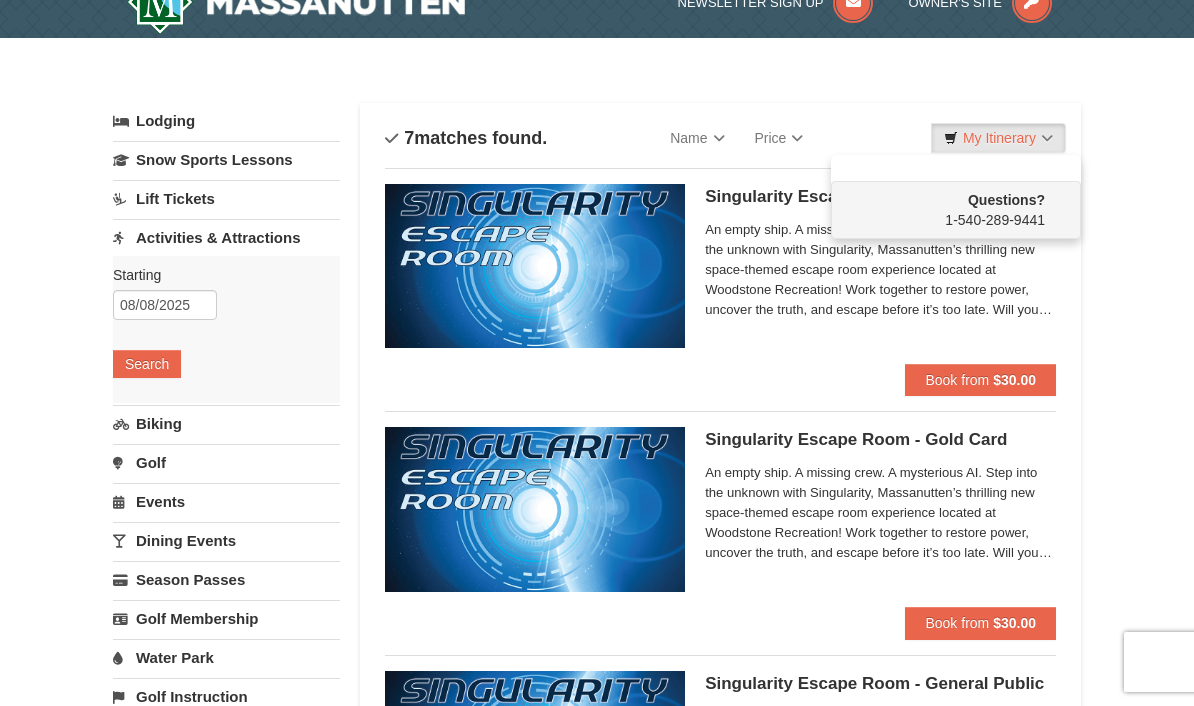 click at bounding box center (597, 353) 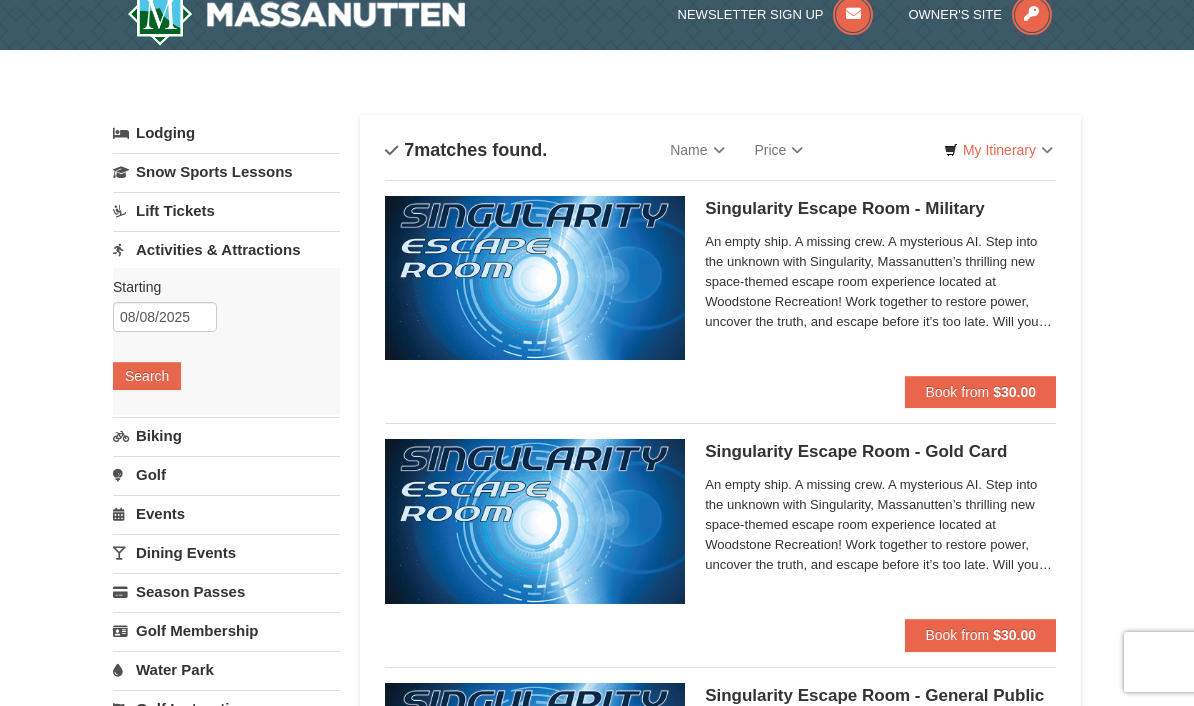 scroll, scrollTop: 16, scrollLeft: 0, axis: vertical 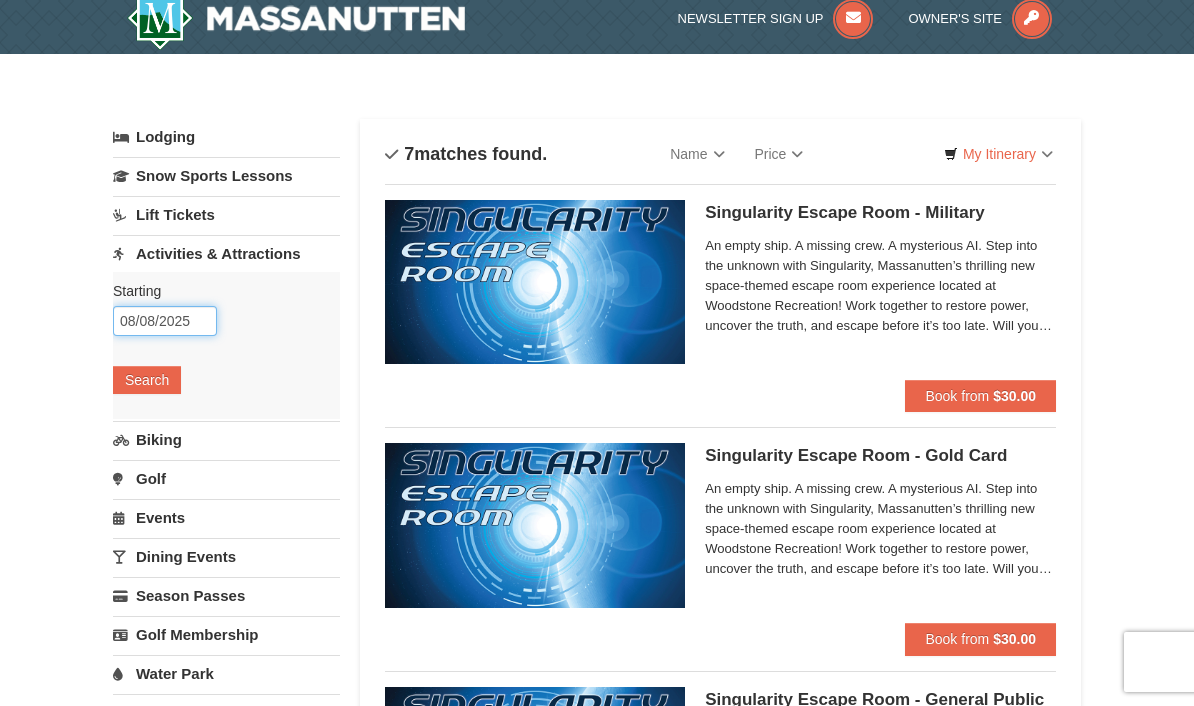 click on "08/08/2025" at bounding box center (165, 321) 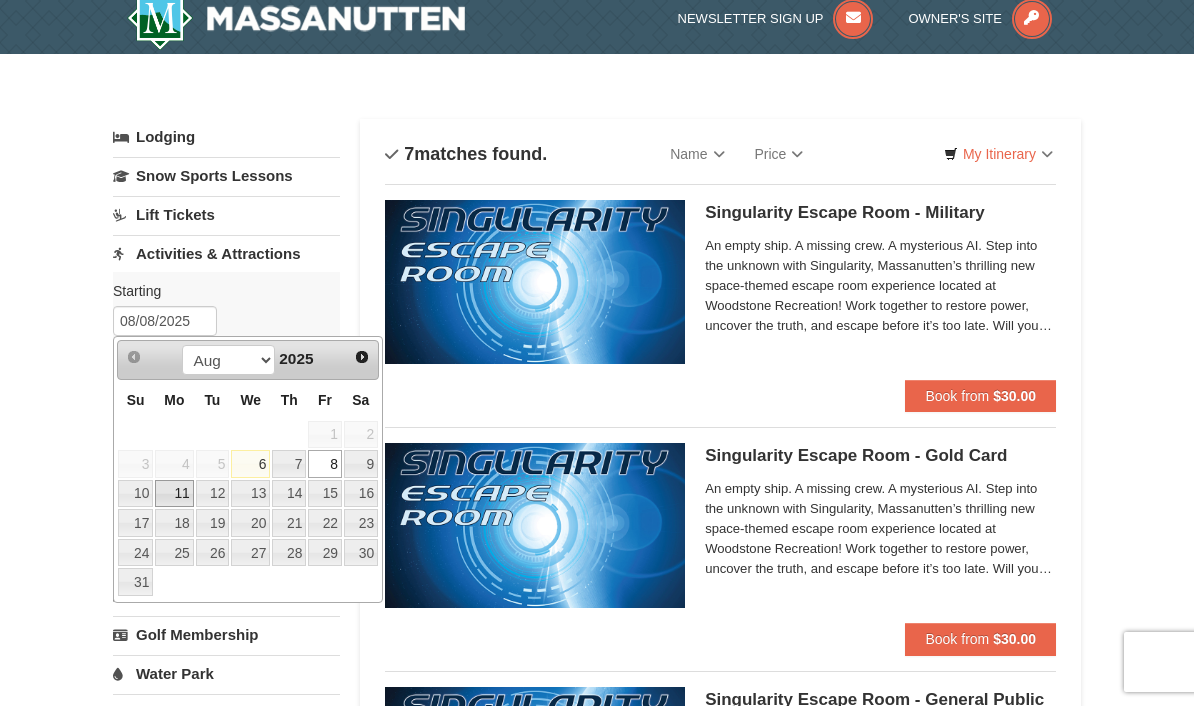 click on "11" at bounding box center [174, 494] 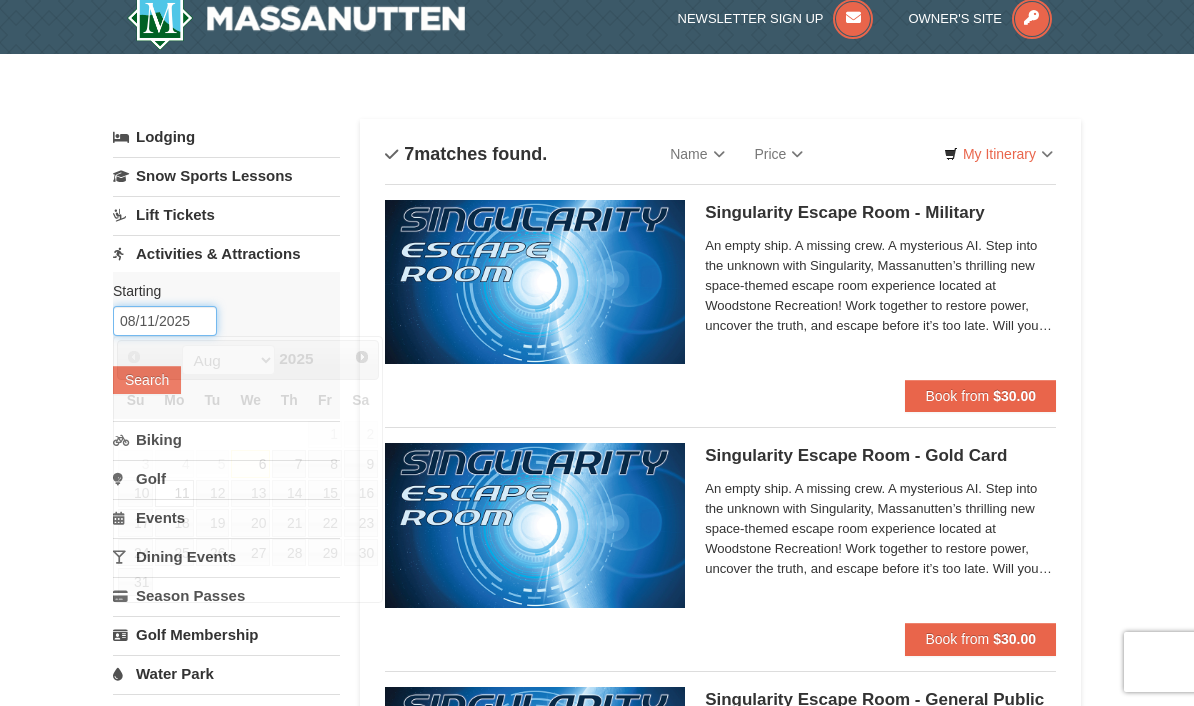 click on "08/11/2025" at bounding box center (165, 321) 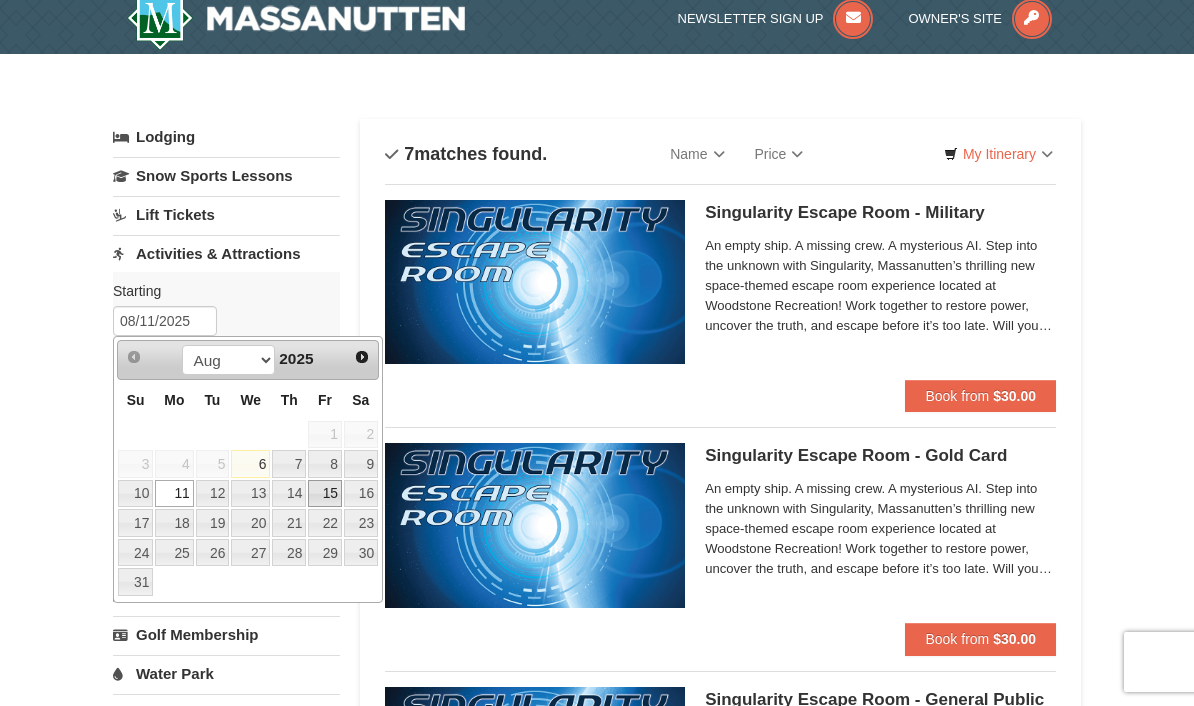 click on "15" at bounding box center [325, 494] 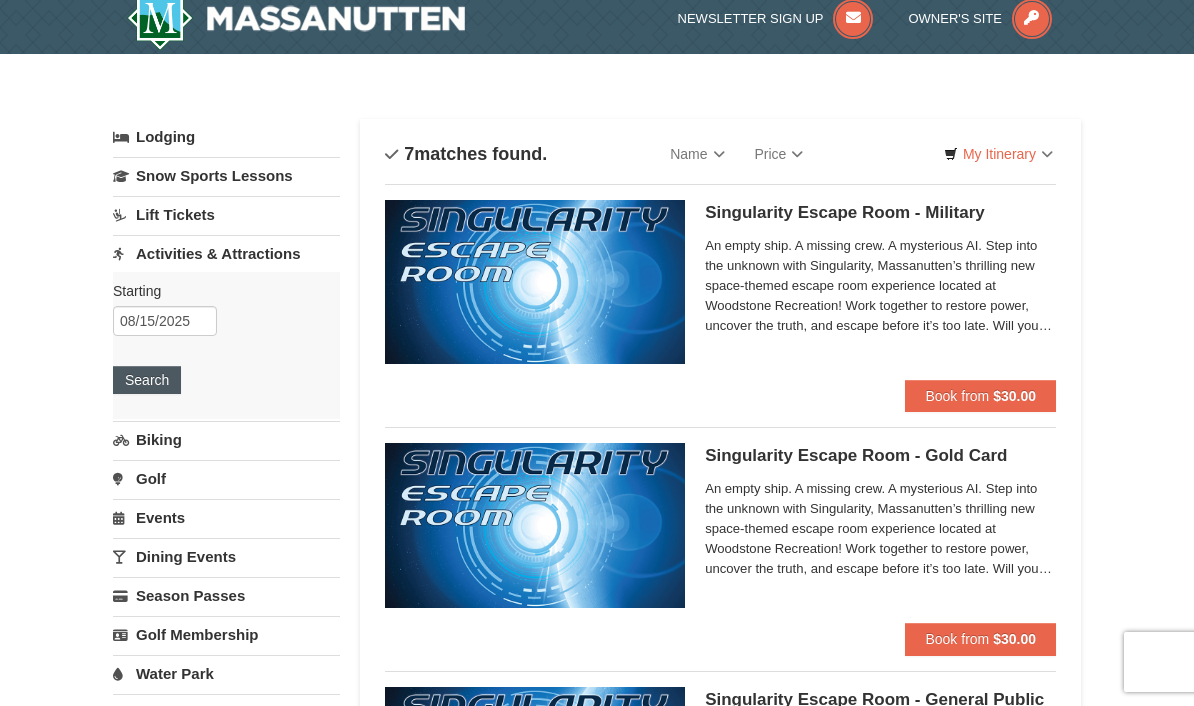 click on "Search" at bounding box center [147, 380] 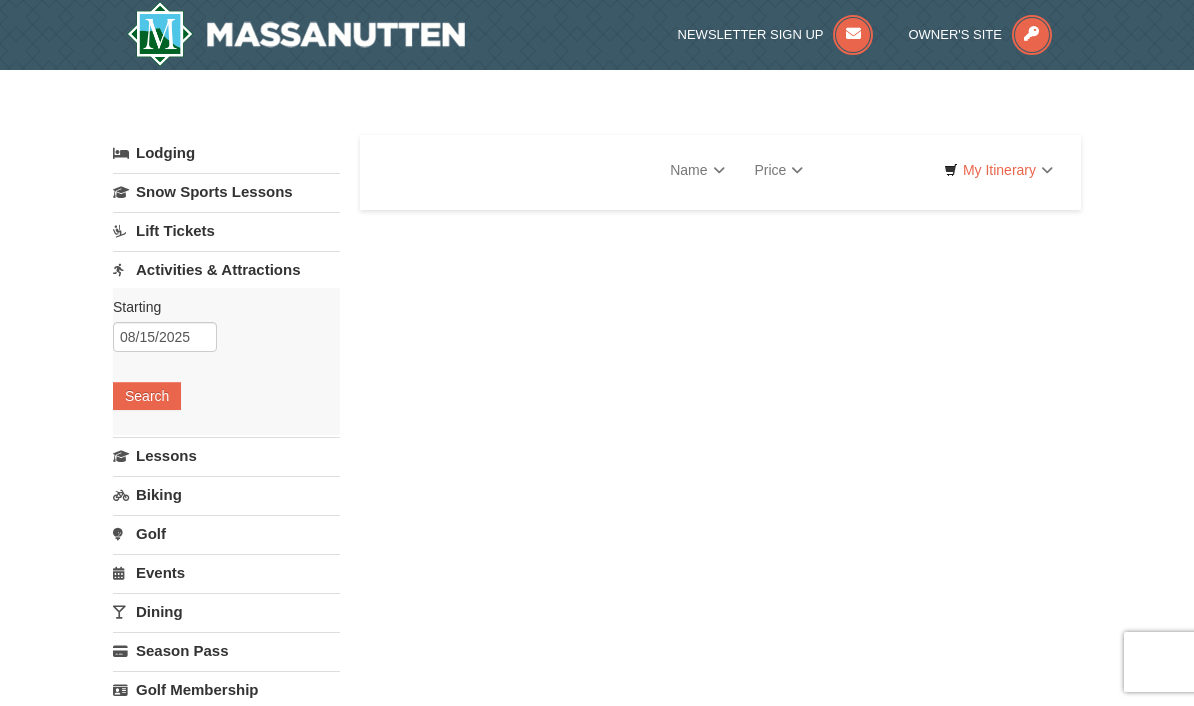 scroll, scrollTop: 0, scrollLeft: 0, axis: both 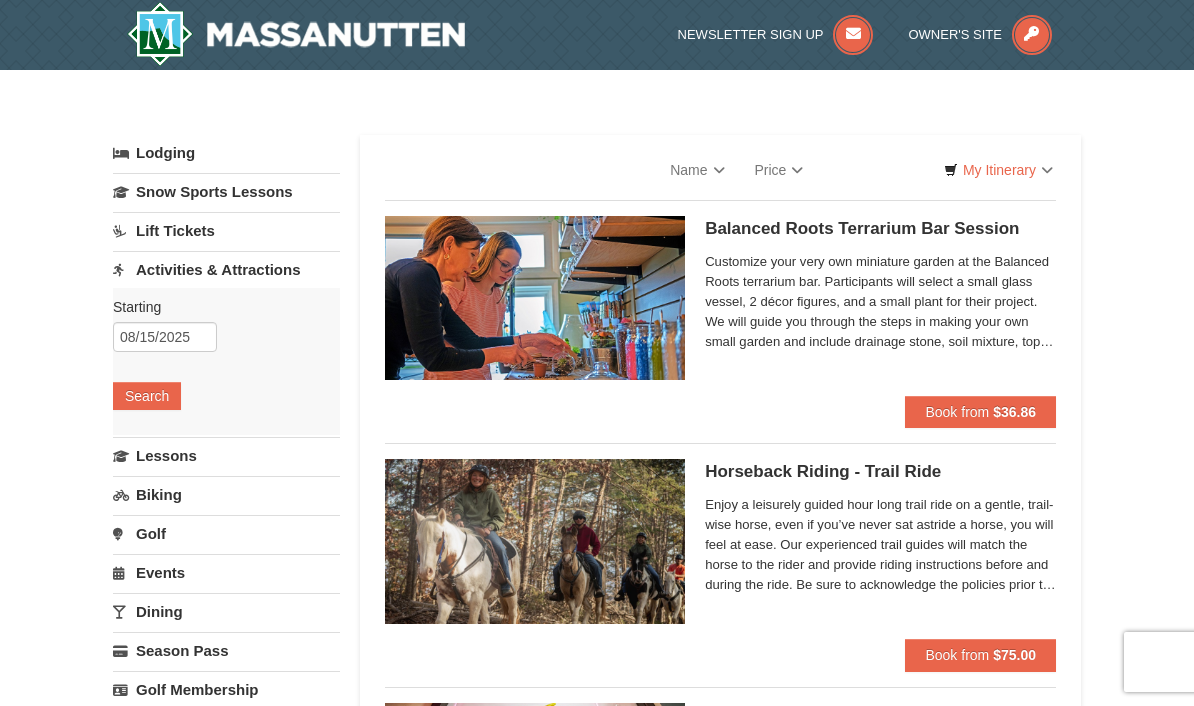 select on "8" 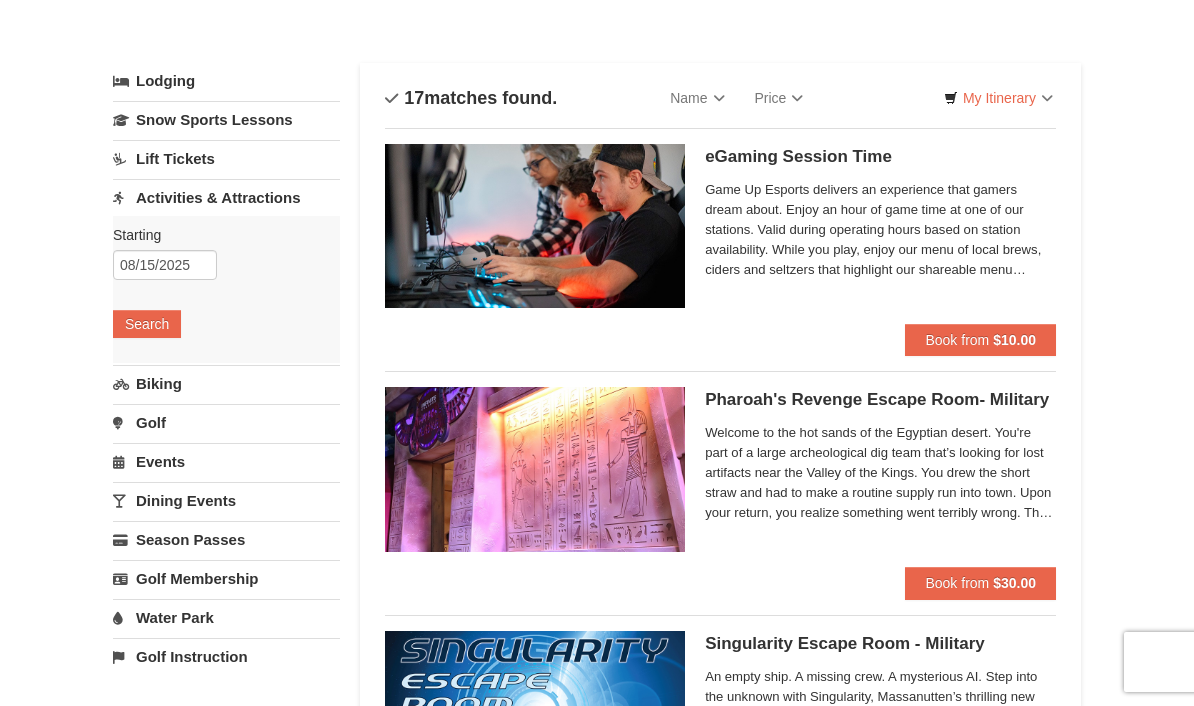 scroll, scrollTop: 126, scrollLeft: 0, axis: vertical 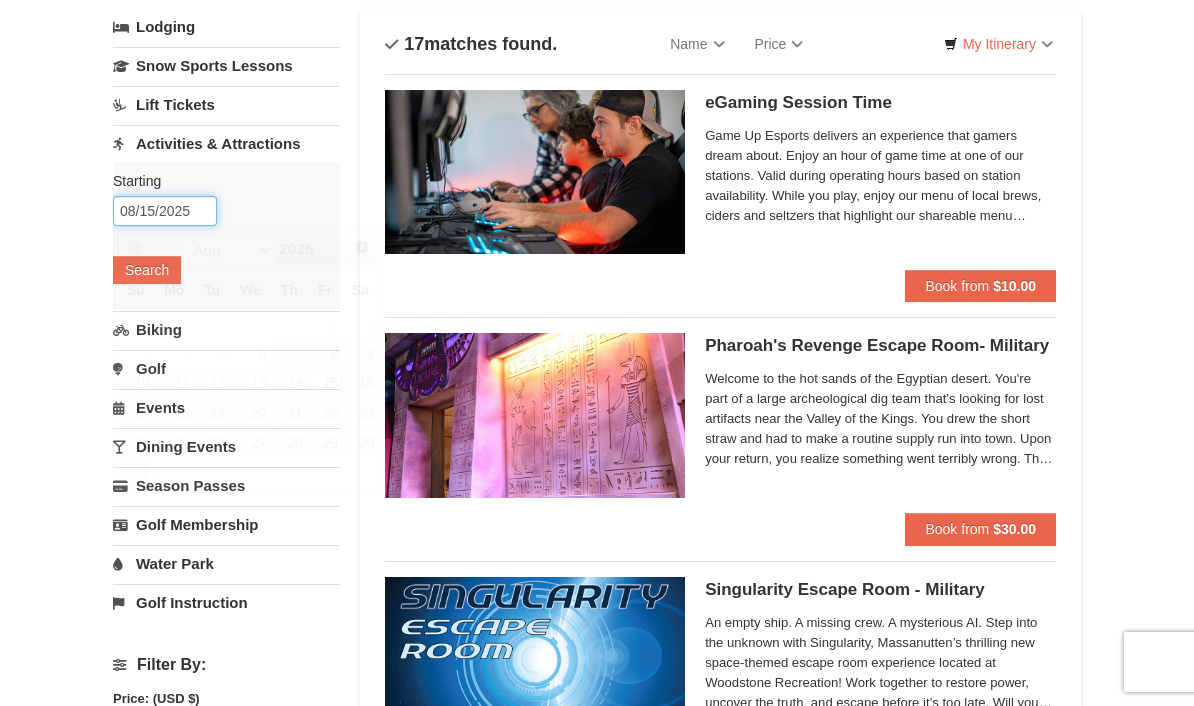 click on "08/15/2025" at bounding box center [165, 211] 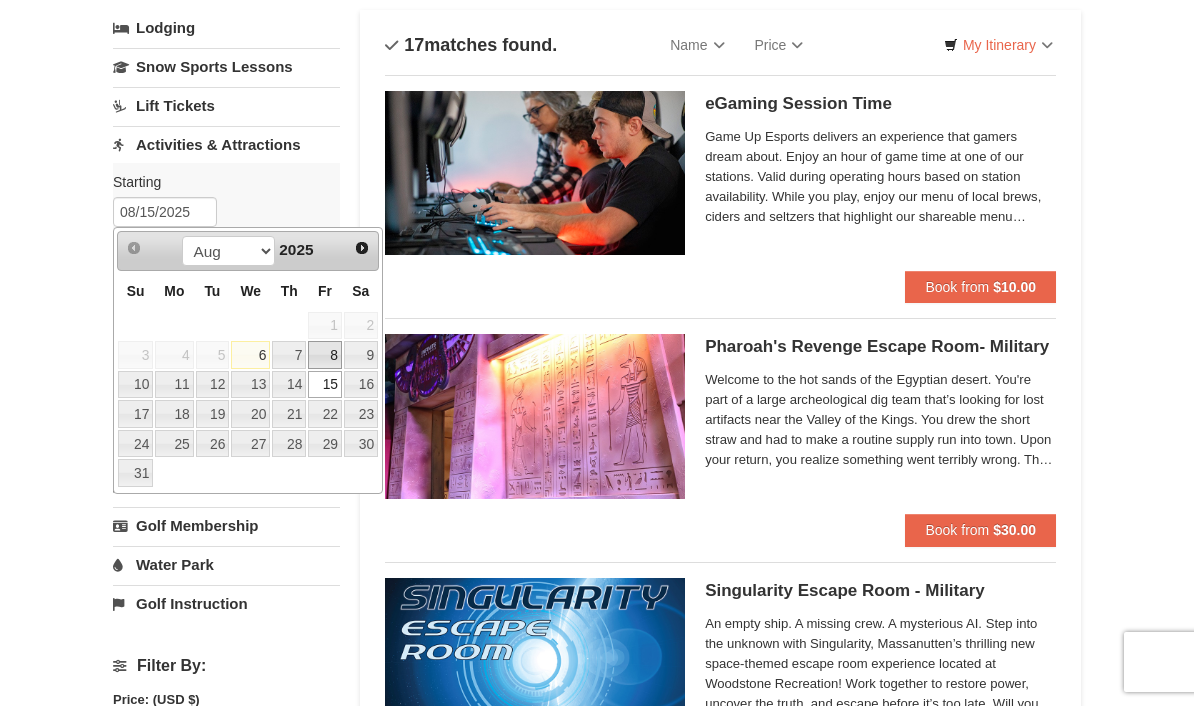 click on "8" at bounding box center (325, 355) 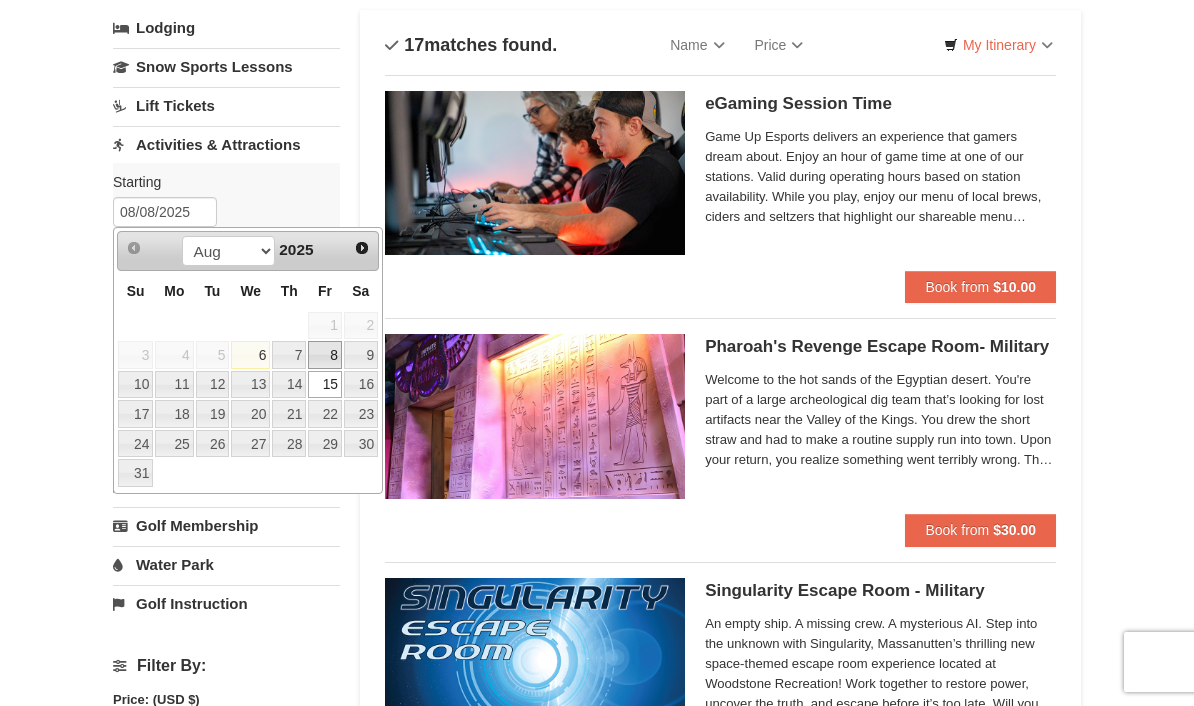 scroll, scrollTop: 126, scrollLeft: 0, axis: vertical 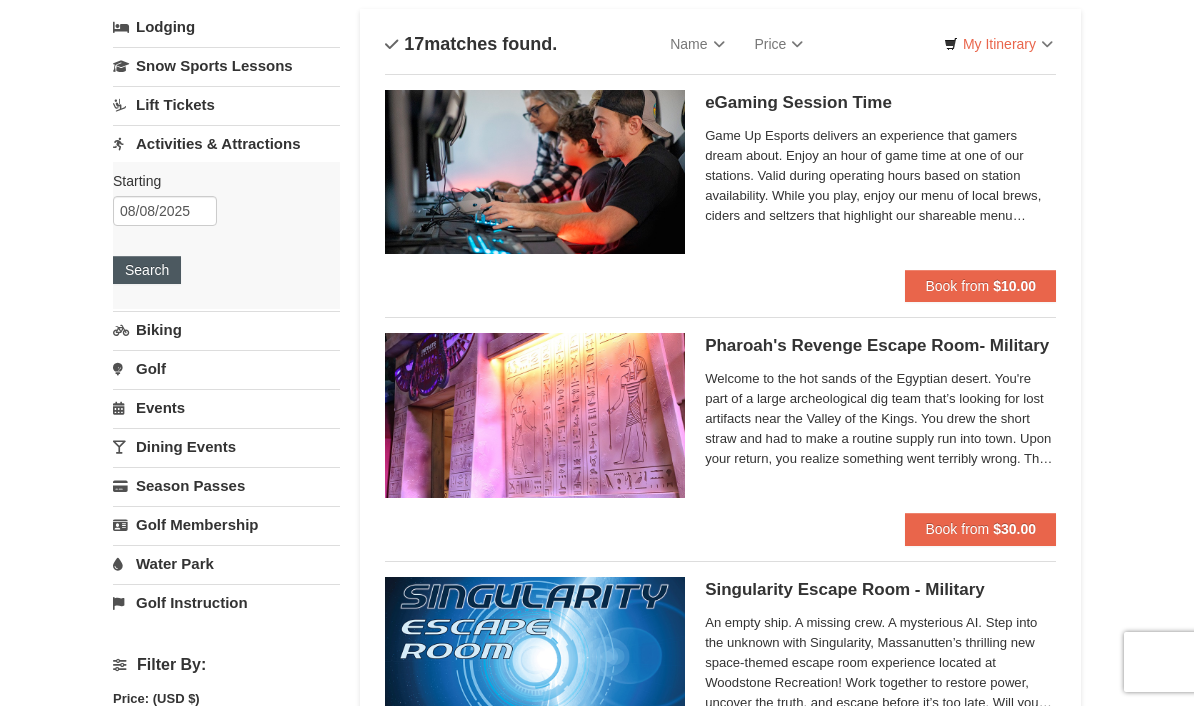 click on "Search" at bounding box center [147, 270] 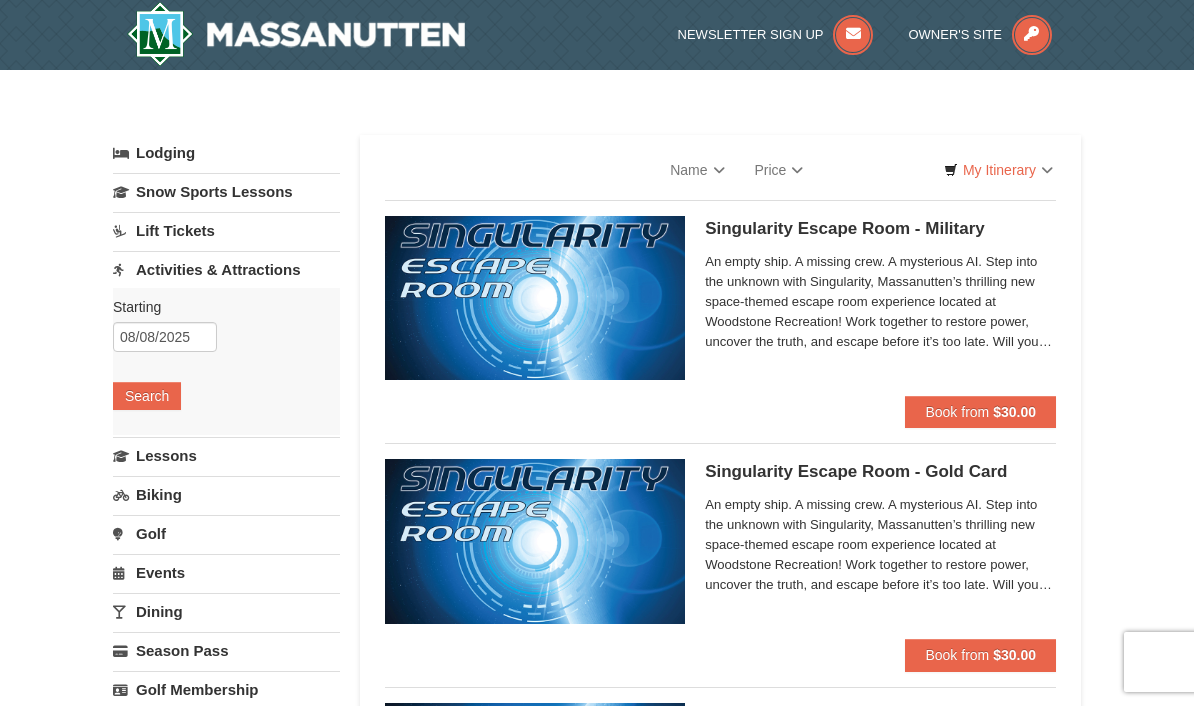 scroll, scrollTop: 0, scrollLeft: 0, axis: both 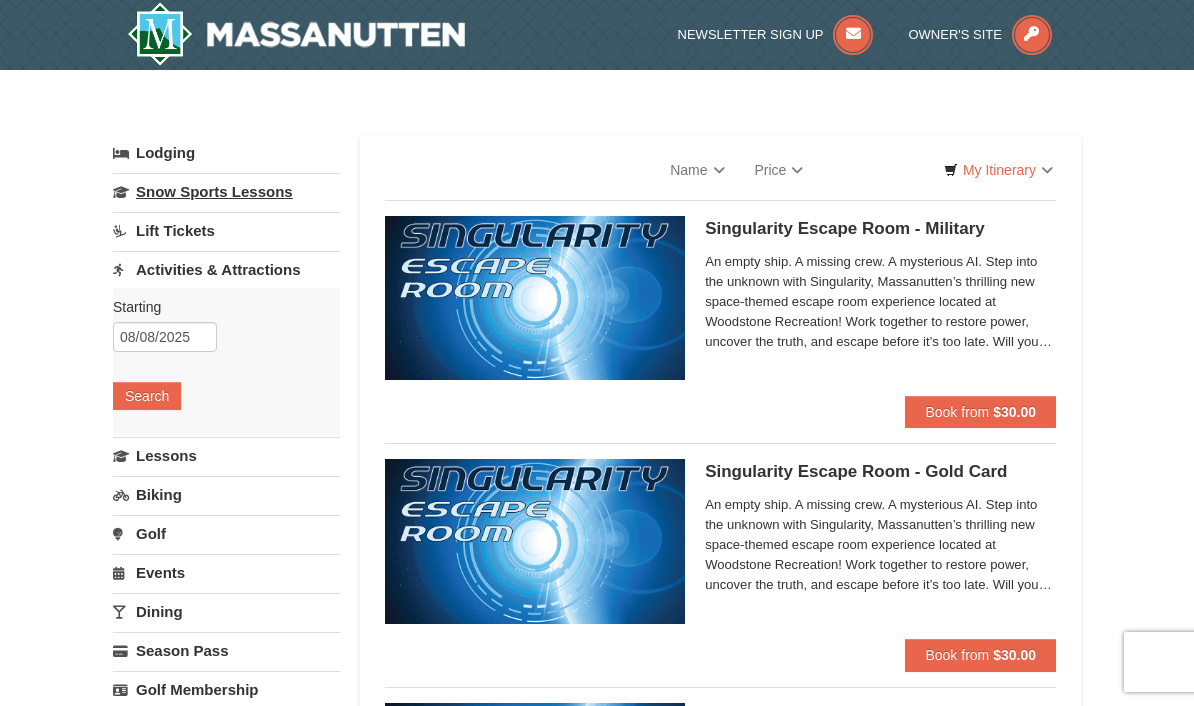 select on "8" 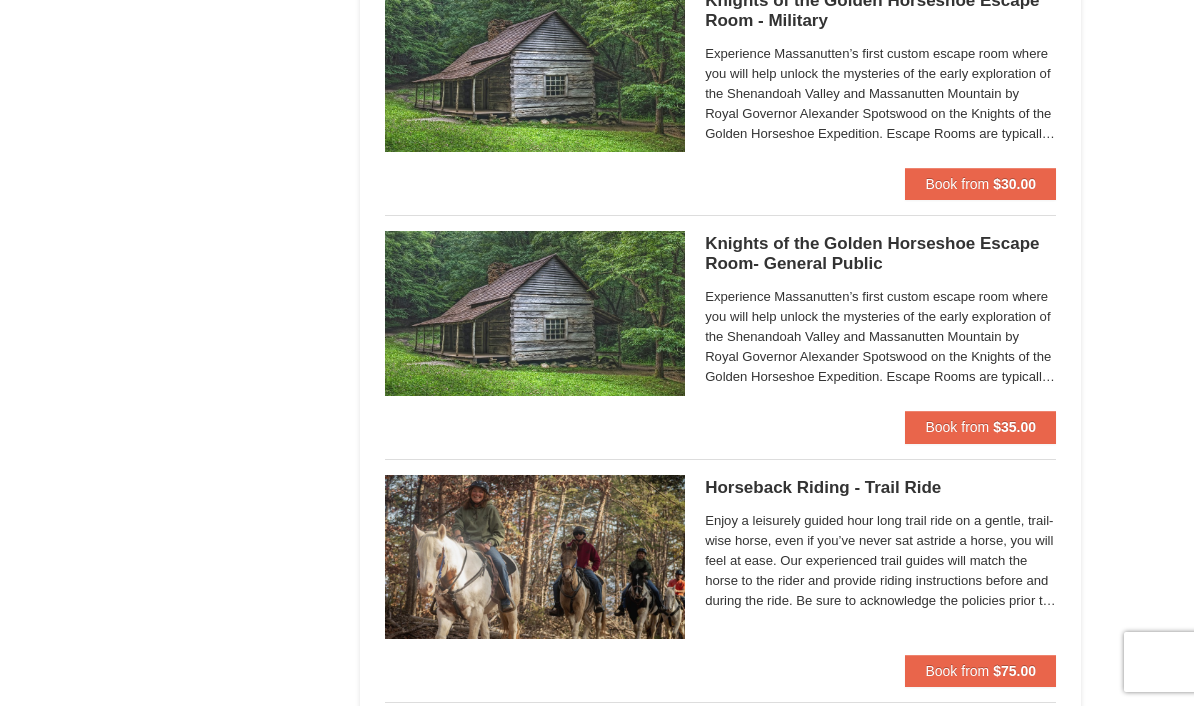 scroll, scrollTop: 1436, scrollLeft: 0, axis: vertical 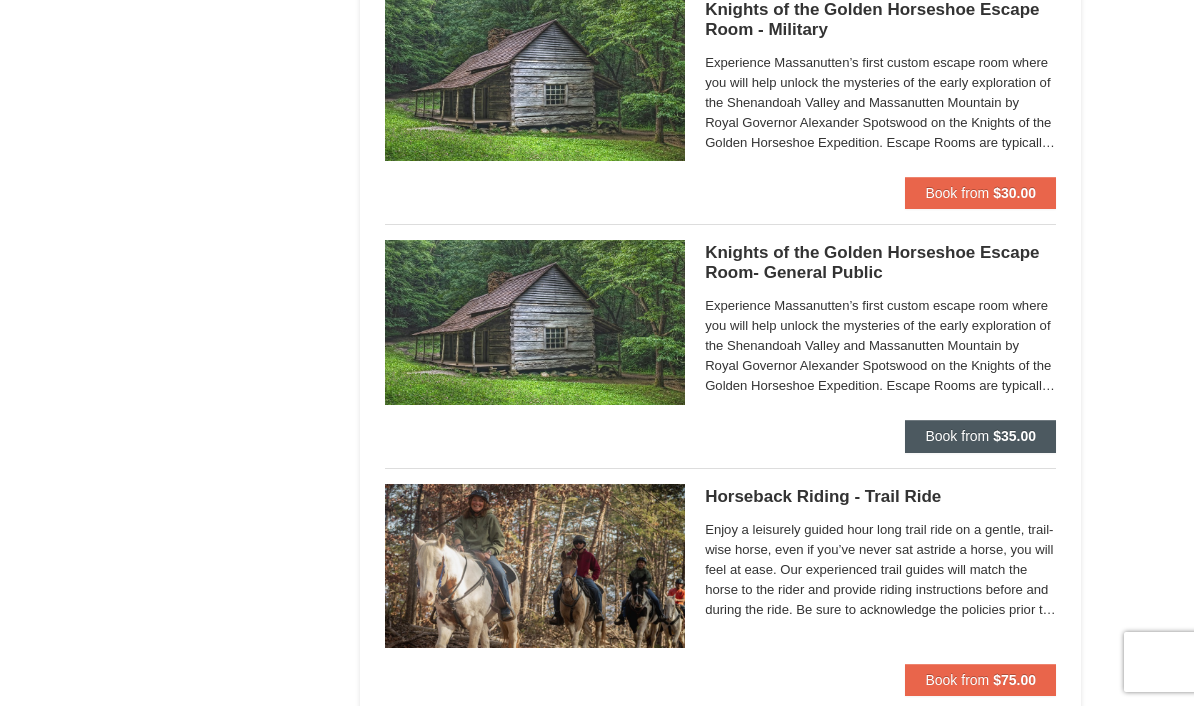click on "Book from   $35.00" at bounding box center (980, 436) 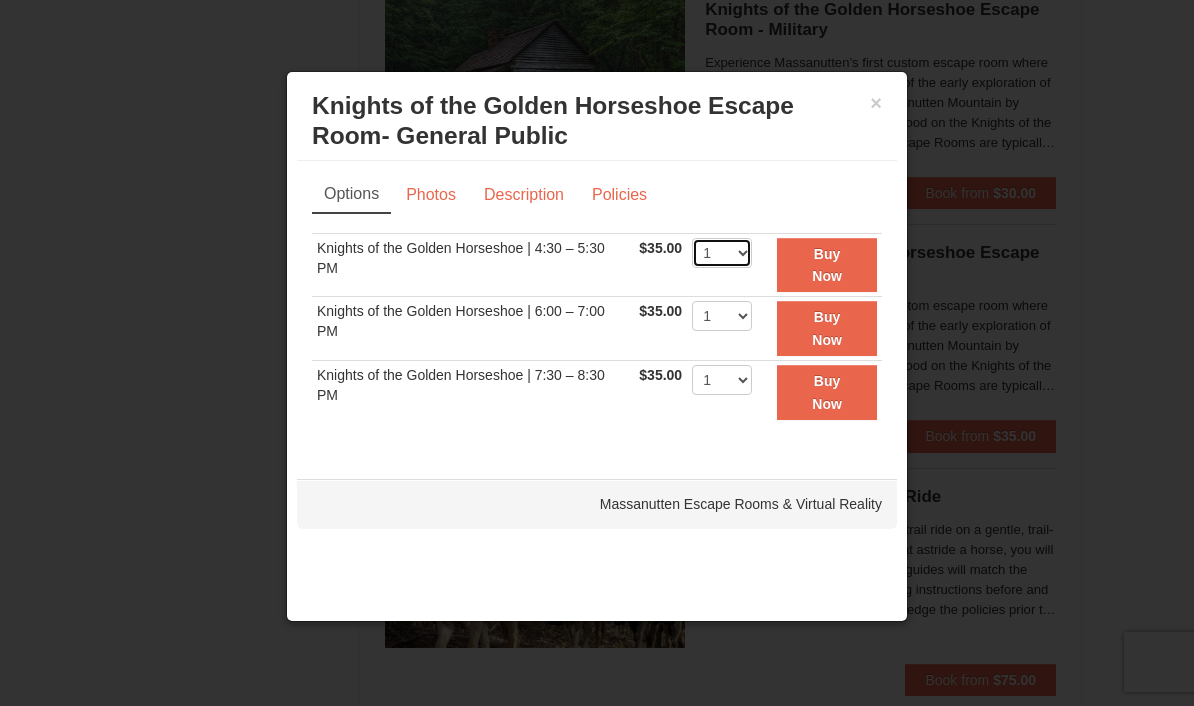 click on "1
2
3
4
5
6
7
8" at bounding box center [722, 253] 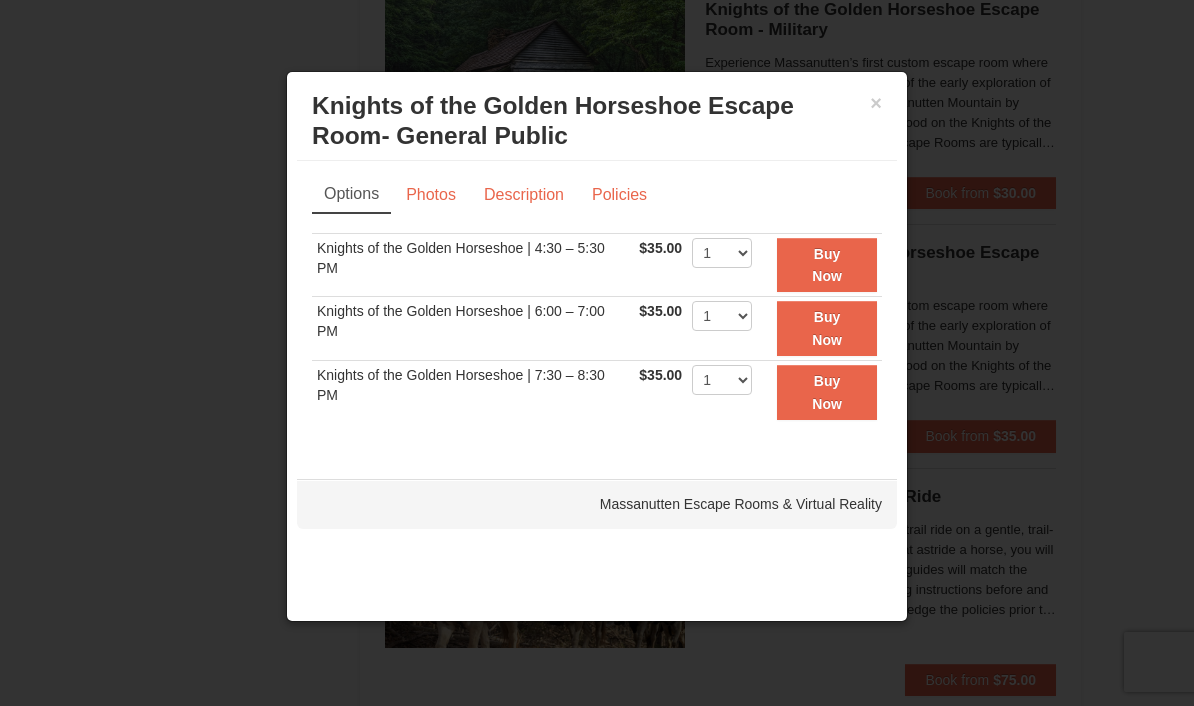 click on "Browser Not Supported
We notice you are using a browser which will not provide the best experience. We recommend using newer versions Chrome, Firefox, and Edge.
Chrome
Firefox
Edge
Safari
Select your preferred browser above to download.
Continue Anyway
Skip to Main Content
Skip to Main Content
Newsletter Sign Up
Owner's Site
×" at bounding box center (597, 1010) 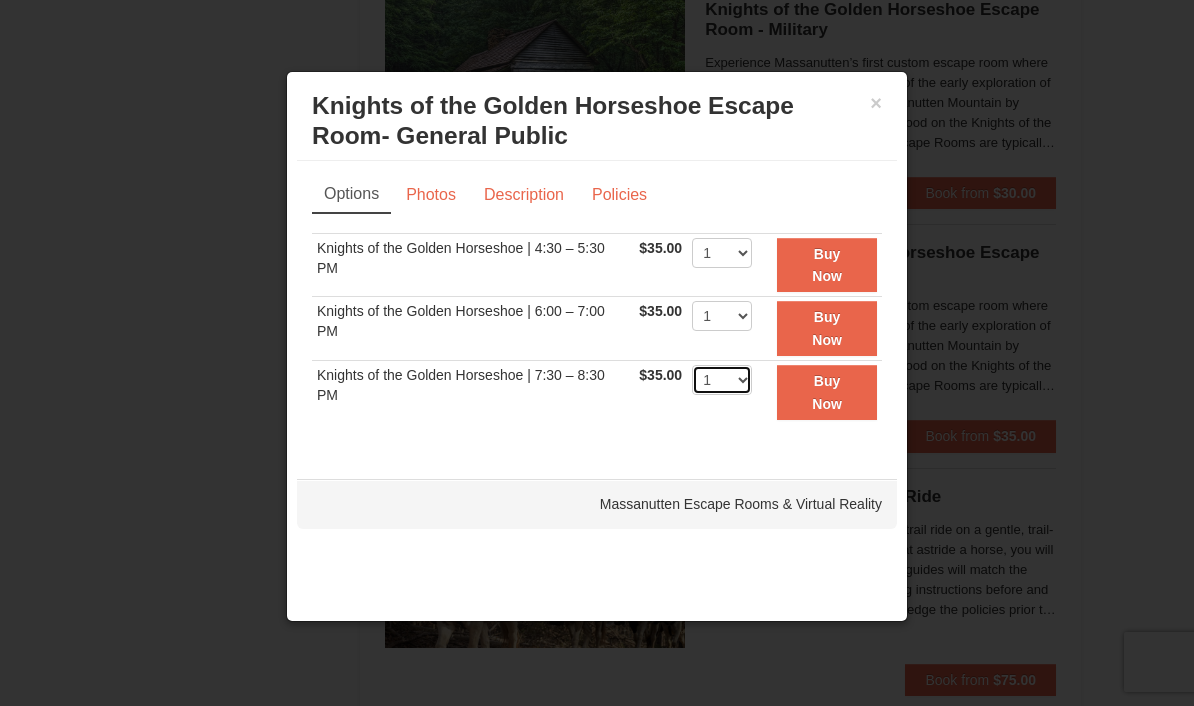 click on "1
2
3
4
5
6
7
8" at bounding box center [722, 380] 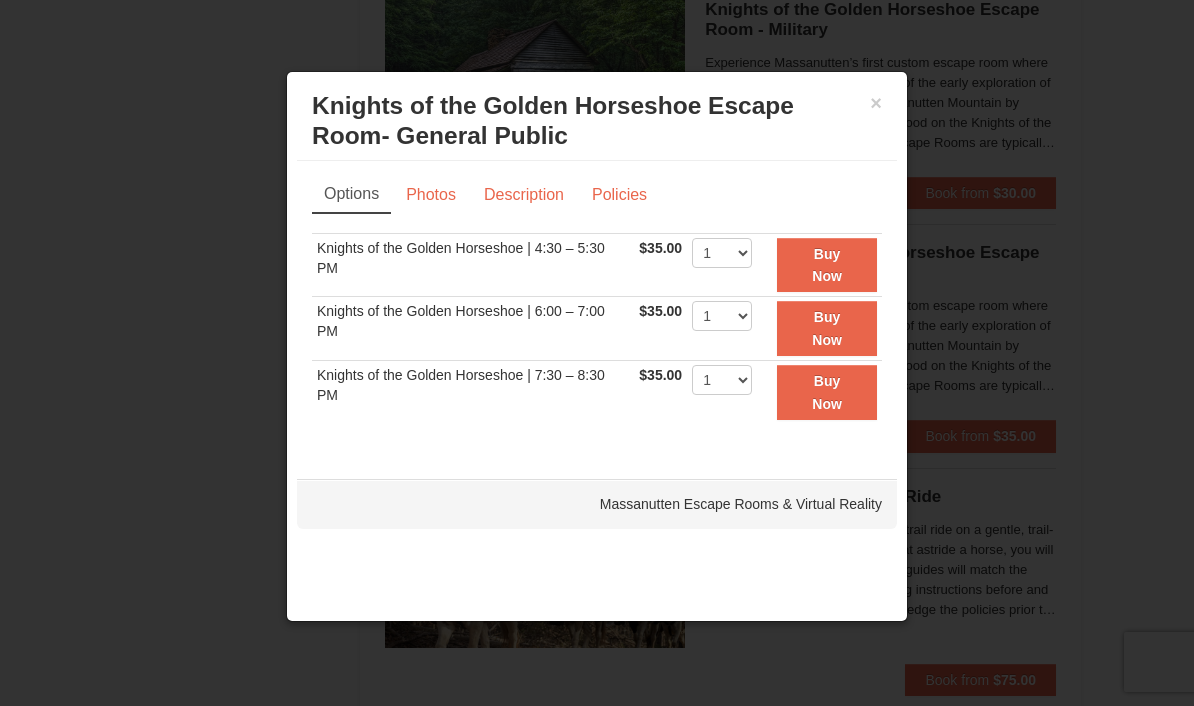 drag, startPoint x: 708, startPoint y: 387, endPoint x: 658, endPoint y: 436, distance: 70.00714 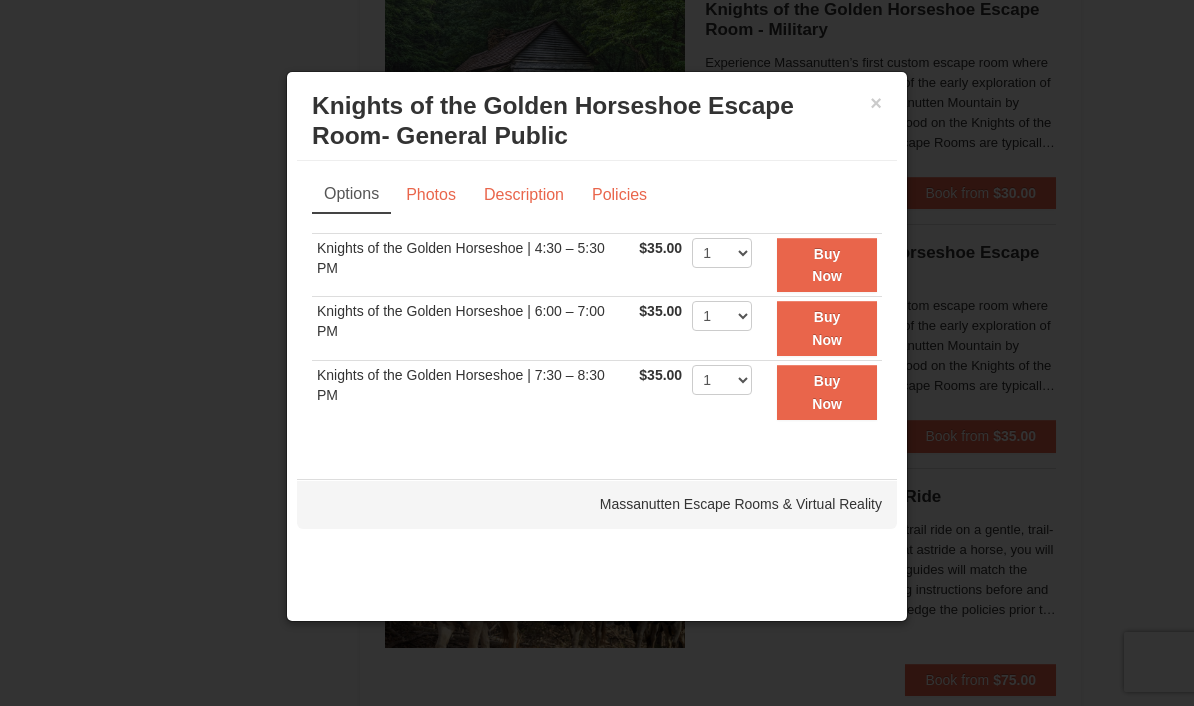 drag, startPoint x: 710, startPoint y: 331, endPoint x: 546, endPoint y: 416, distance: 184.7187 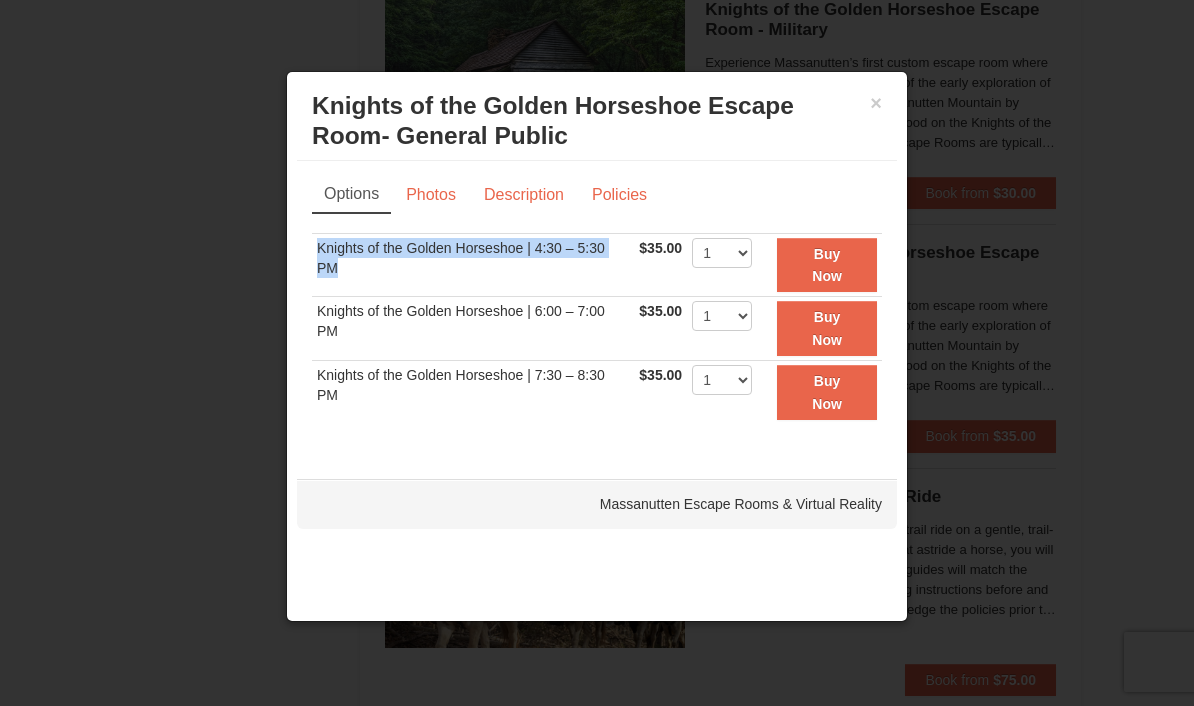 drag, startPoint x: 316, startPoint y: 257, endPoint x: 337, endPoint y: 275, distance: 27.658634 